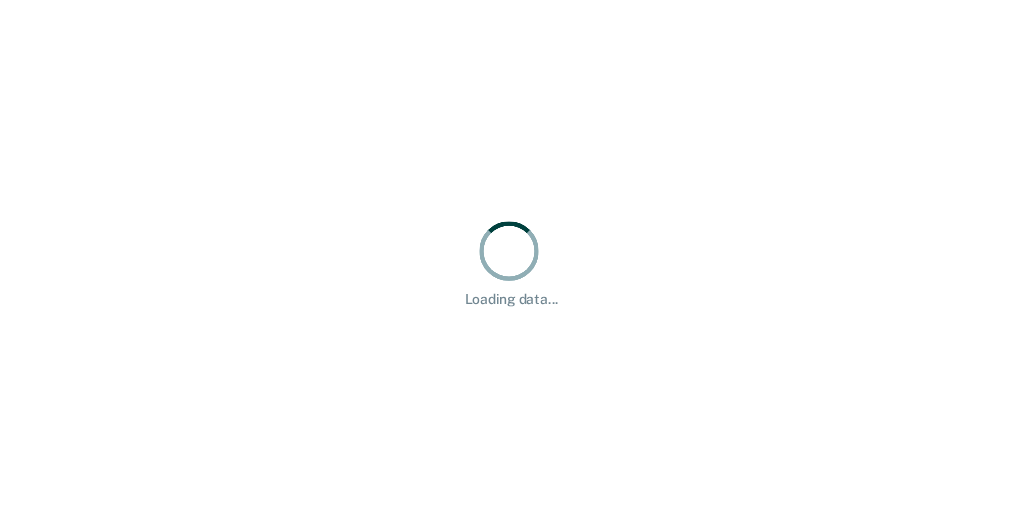 scroll, scrollTop: 0, scrollLeft: 0, axis: both 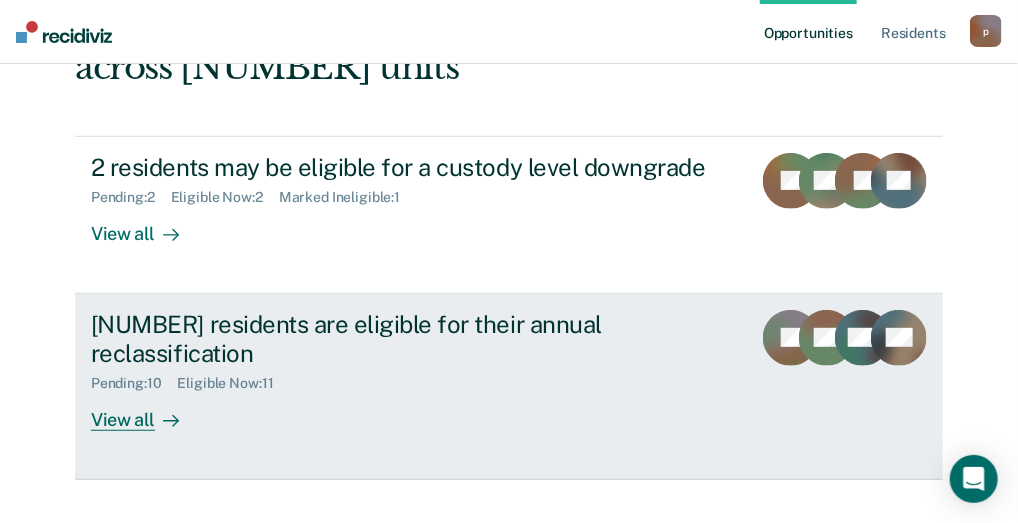 click on "[NUMBER] residents are eligible for their annual reclassification" at bounding box center [413, 339] 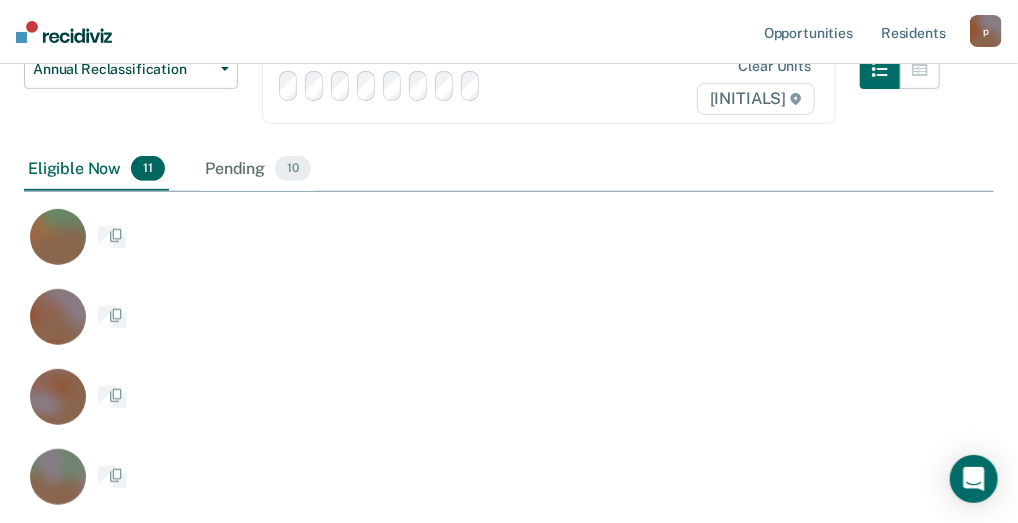 scroll, scrollTop: 0, scrollLeft: 0, axis: both 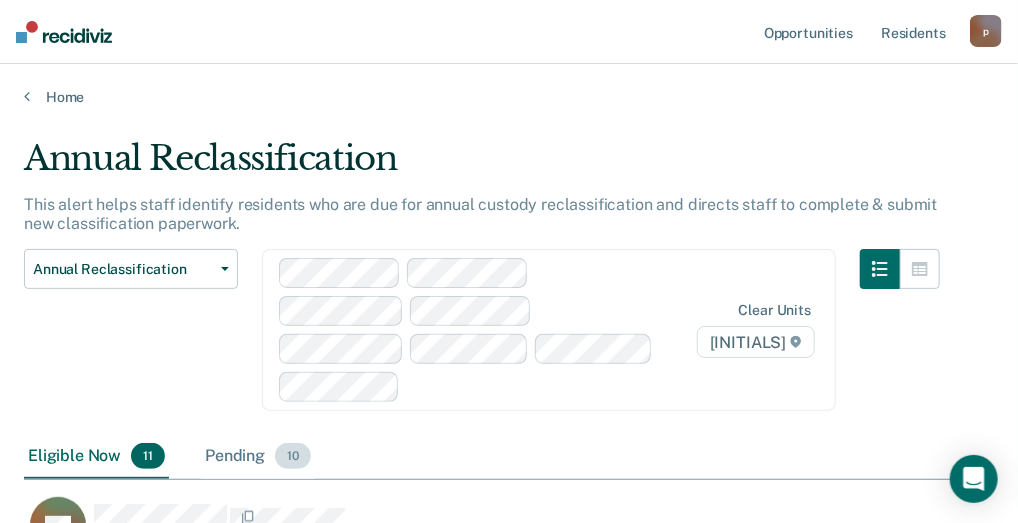 click on "10" at bounding box center (293, 456) 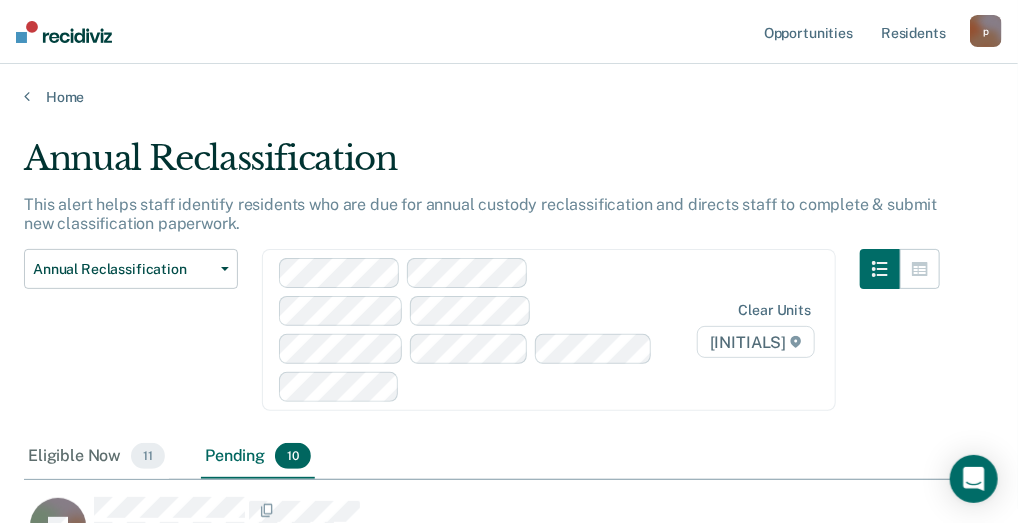 scroll, scrollTop: 1096, scrollLeft: 955, axis: both 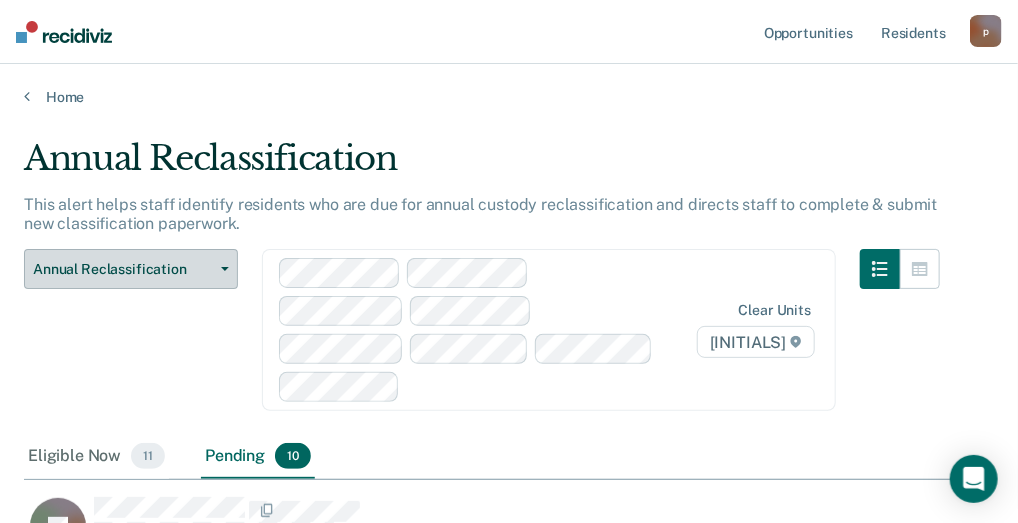 click on "Annual Reclassification" at bounding box center [131, 269] 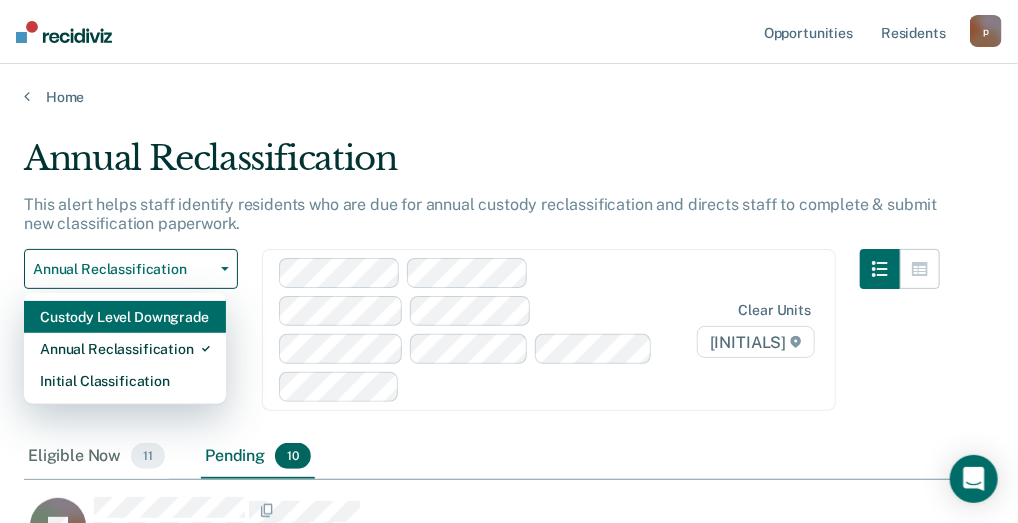 click on "Custody Level Downgrade" at bounding box center (125, 317) 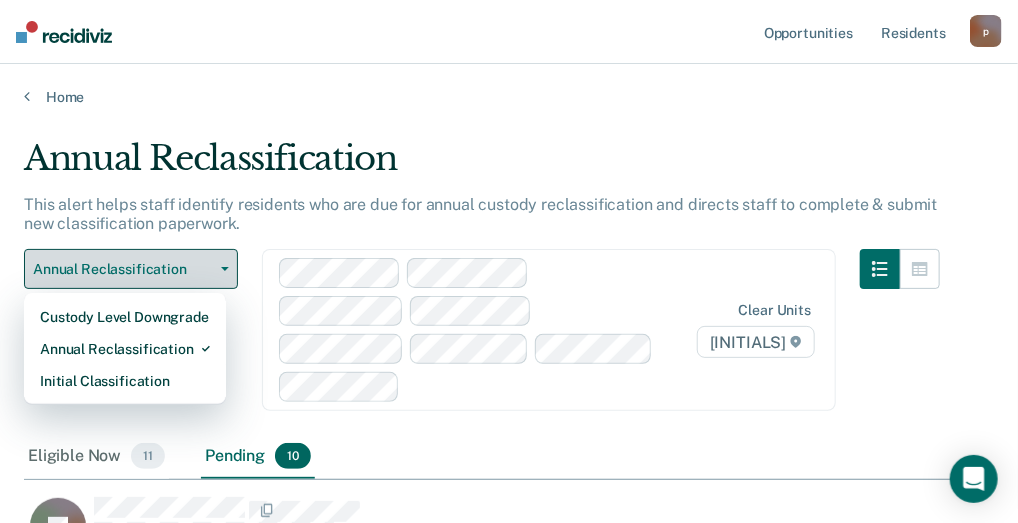 scroll, scrollTop: 456, scrollLeft: 955, axis: both 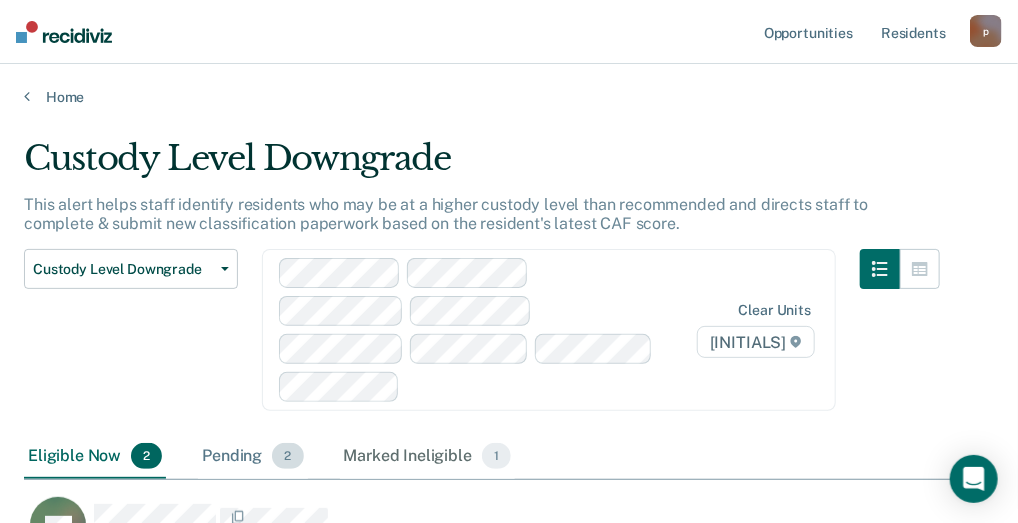 click on "2" at bounding box center (287, 456) 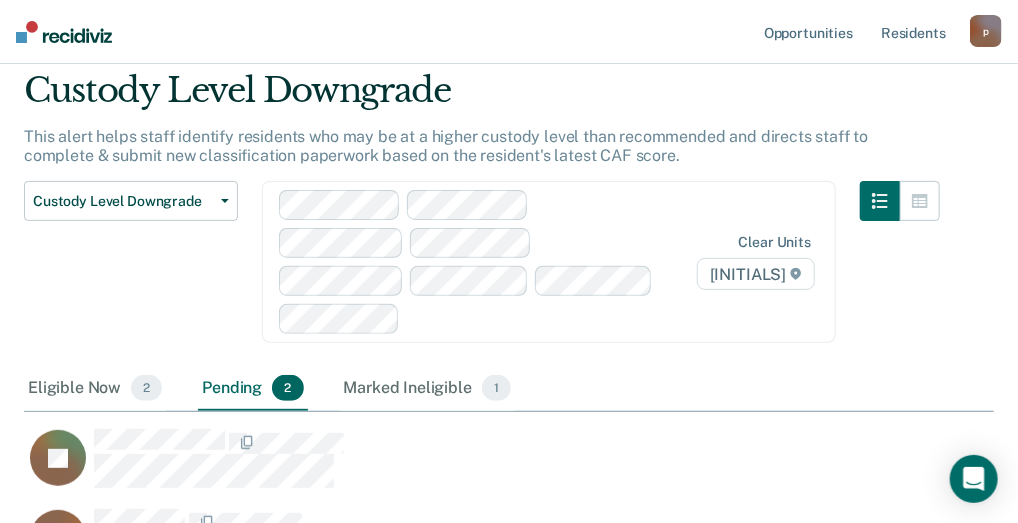 scroll, scrollTop: 200, scrollLeft: 0, axis: vertical 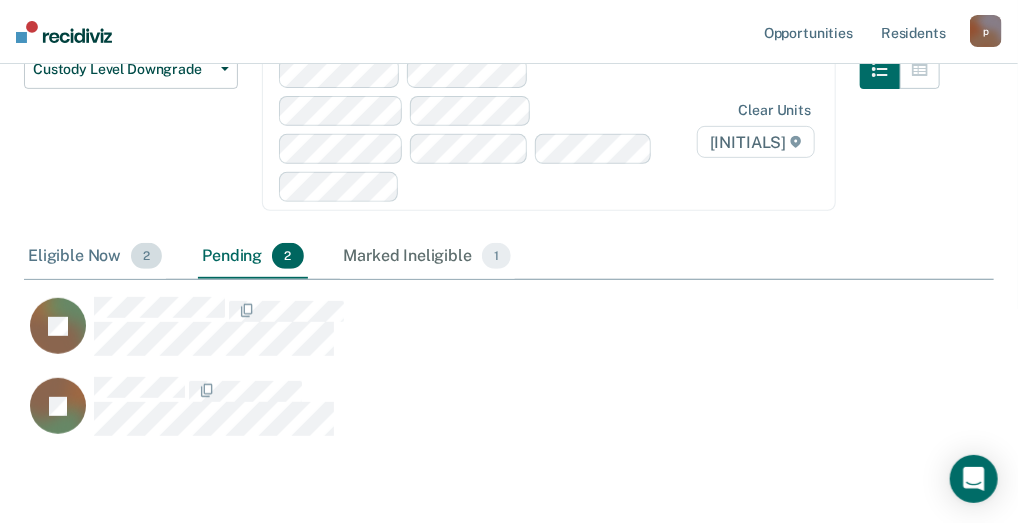 click on "2" at bounding box center [146, 256] 